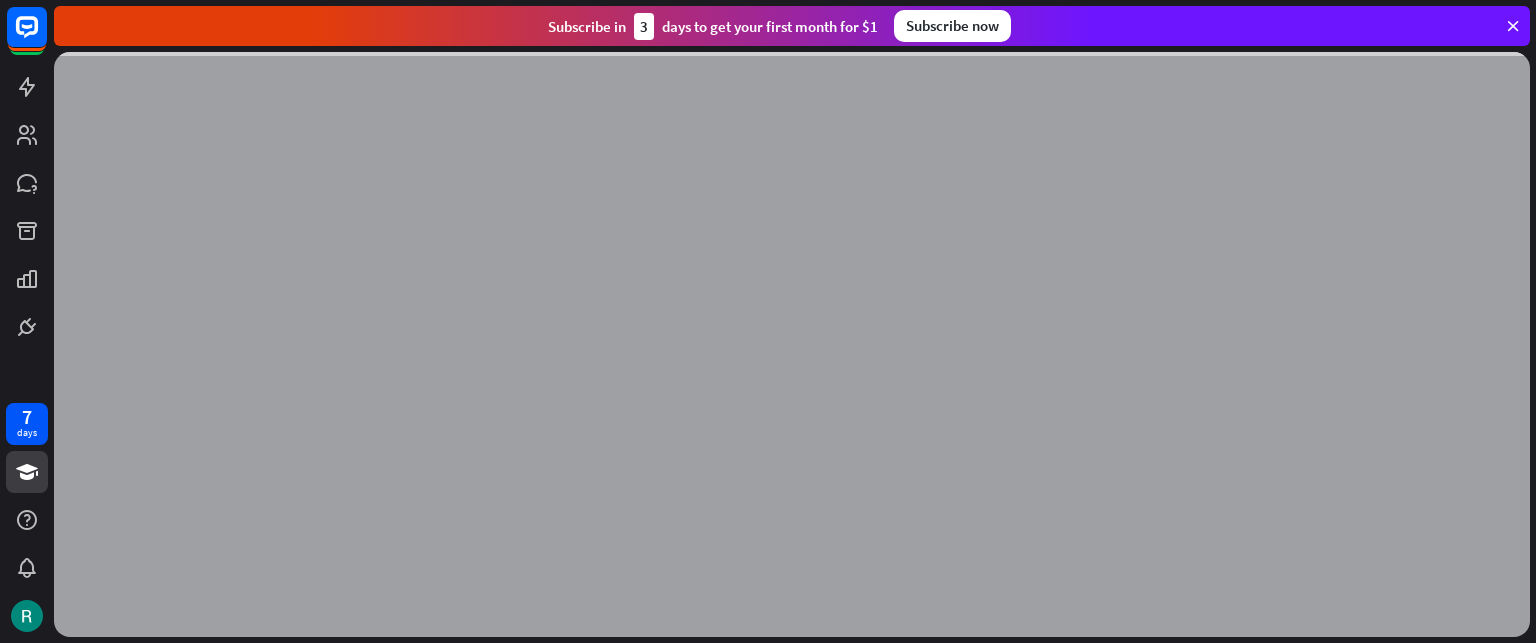 scroll, scrollTop: 0, scrollLeft: 0, axis: both 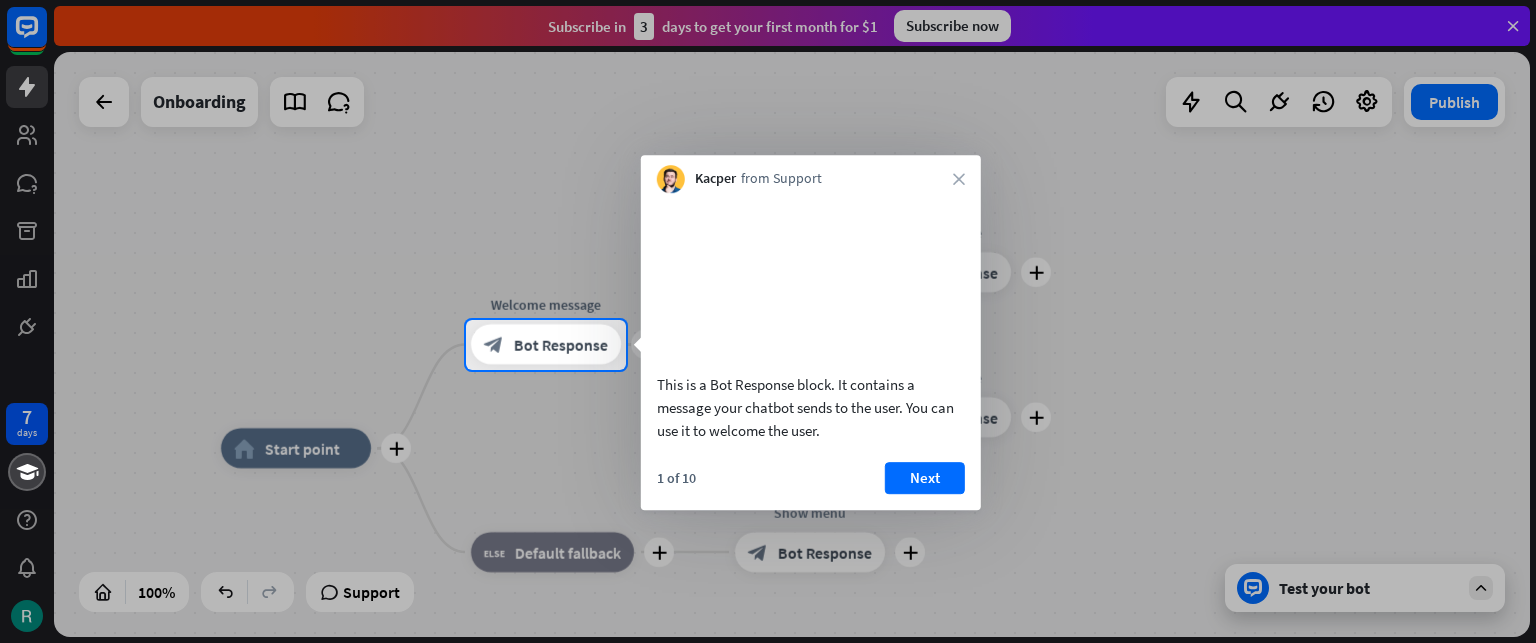 click at bounding box center [1081, 345] 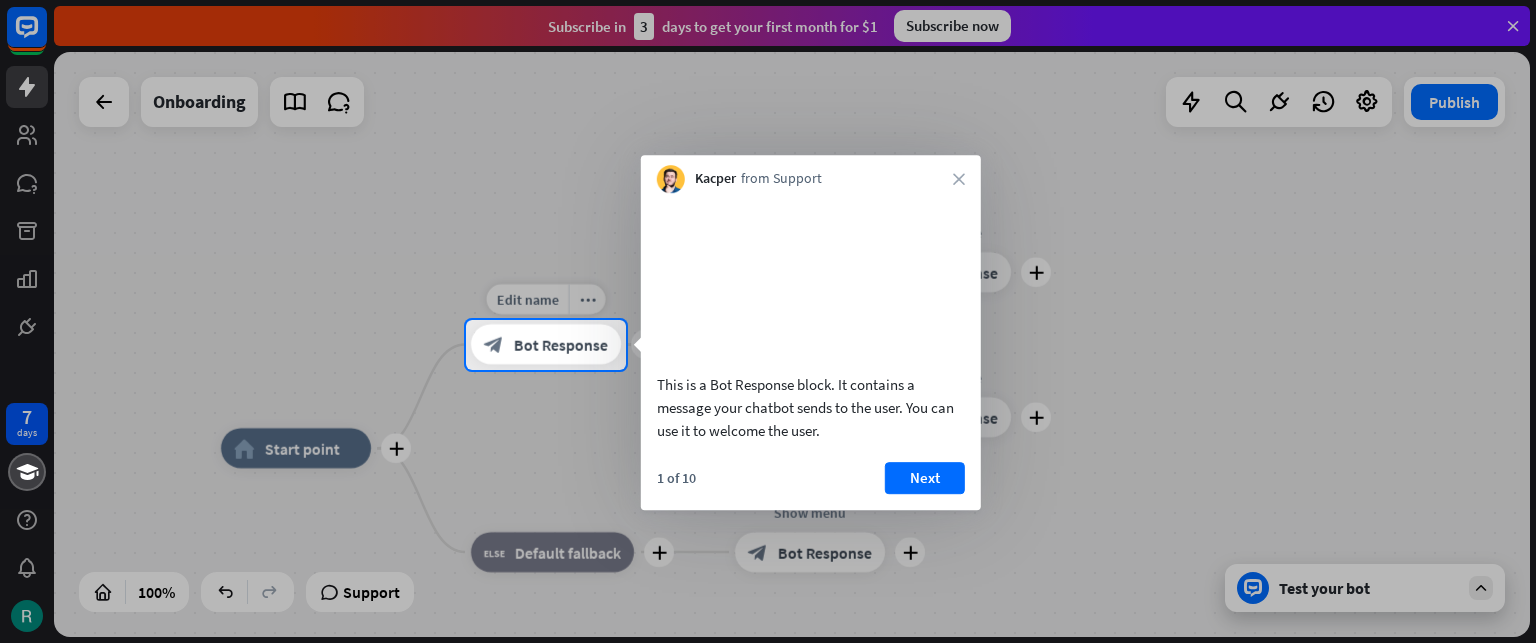 click on "Edit name   more_horiz         plus   Welcome message   block_bot_response   Bot Response" at bounding box center [546, 345] 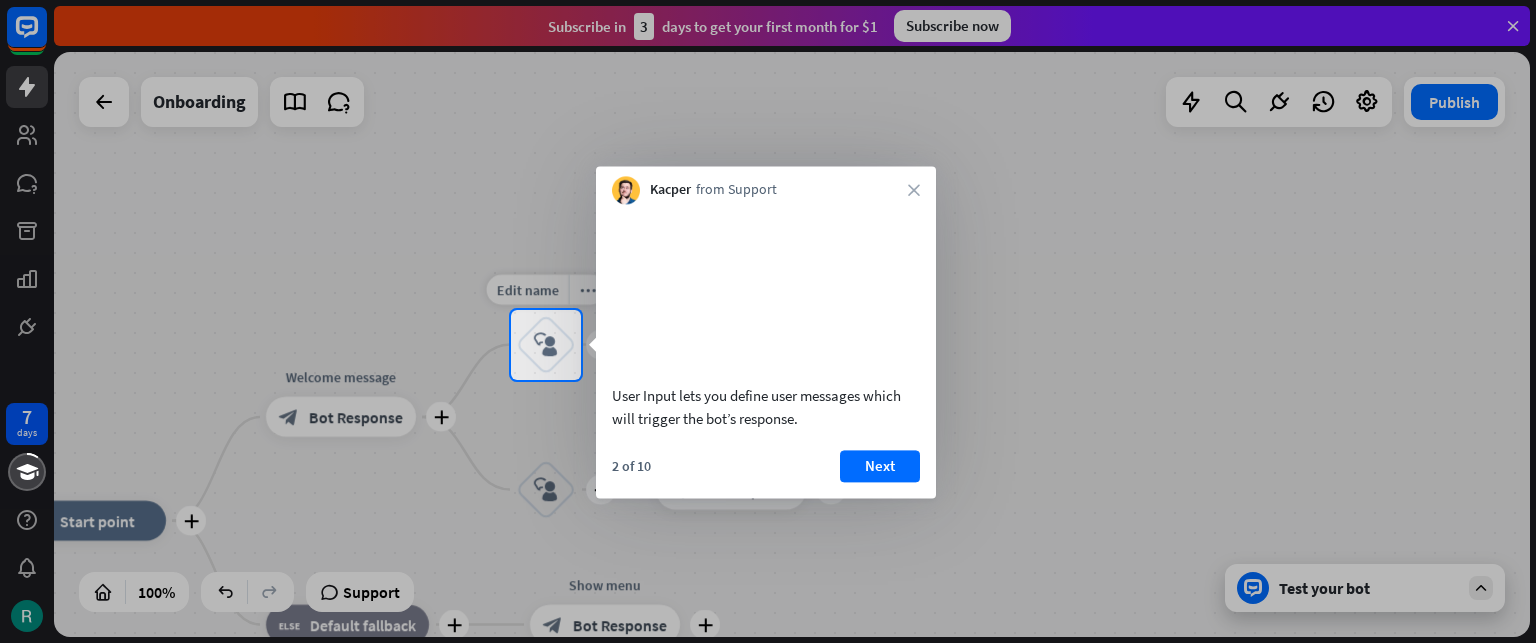 click on "block_user_input" at bounding box center [546, 345] 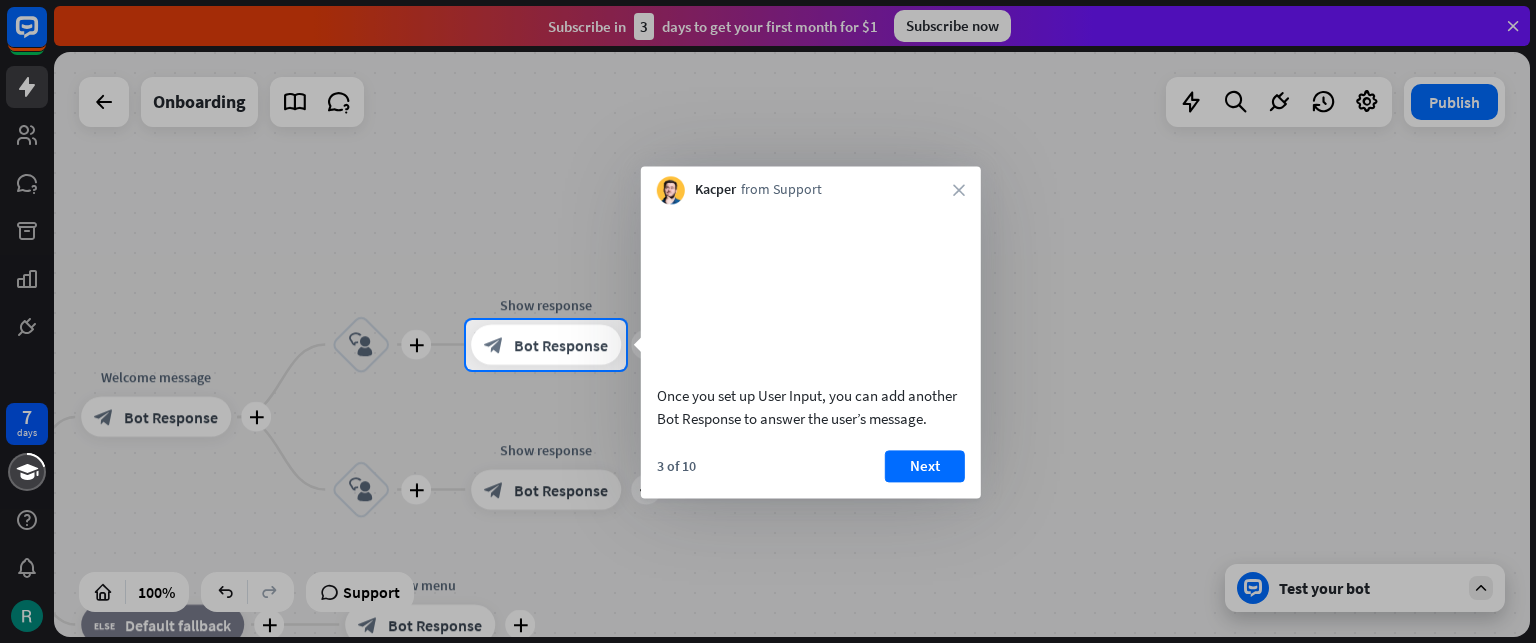 click on "Once you set up User Input, you can add another Bot Response to answer the user’s message." at bounding box center (811, 322) 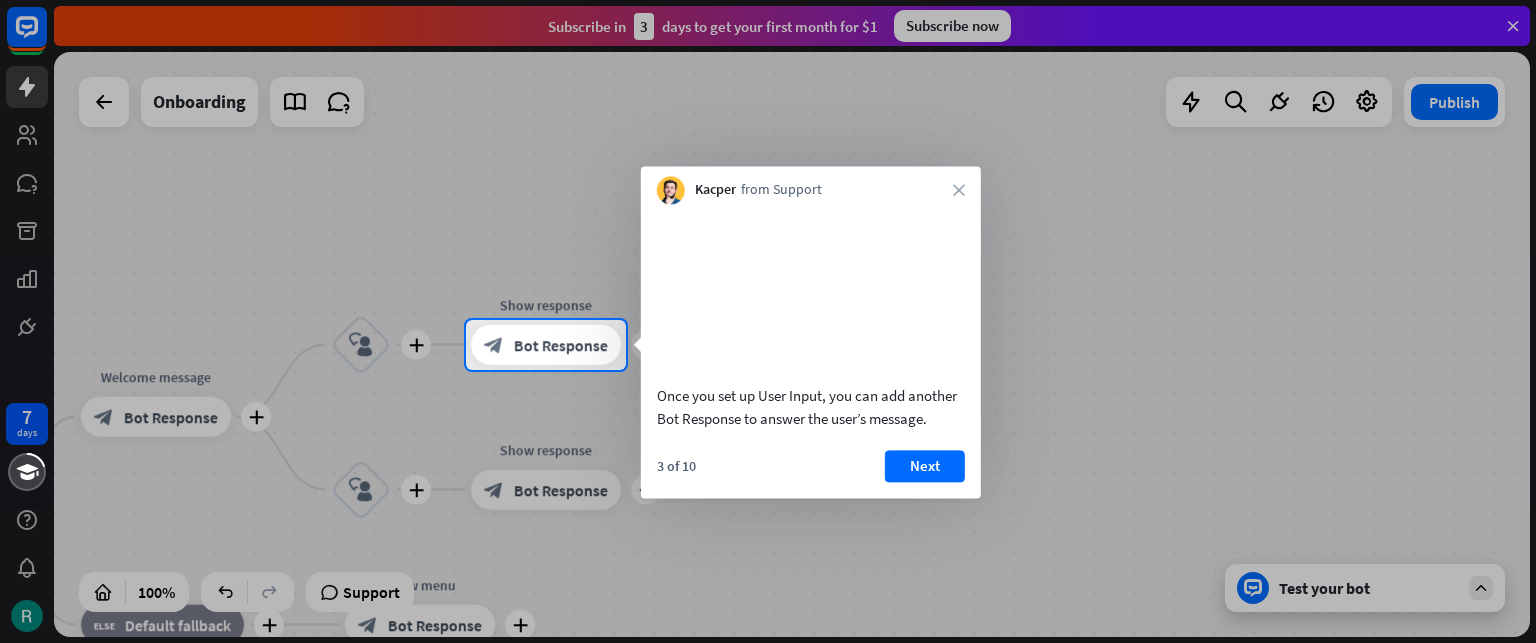 click at bounding box center [768, 507] 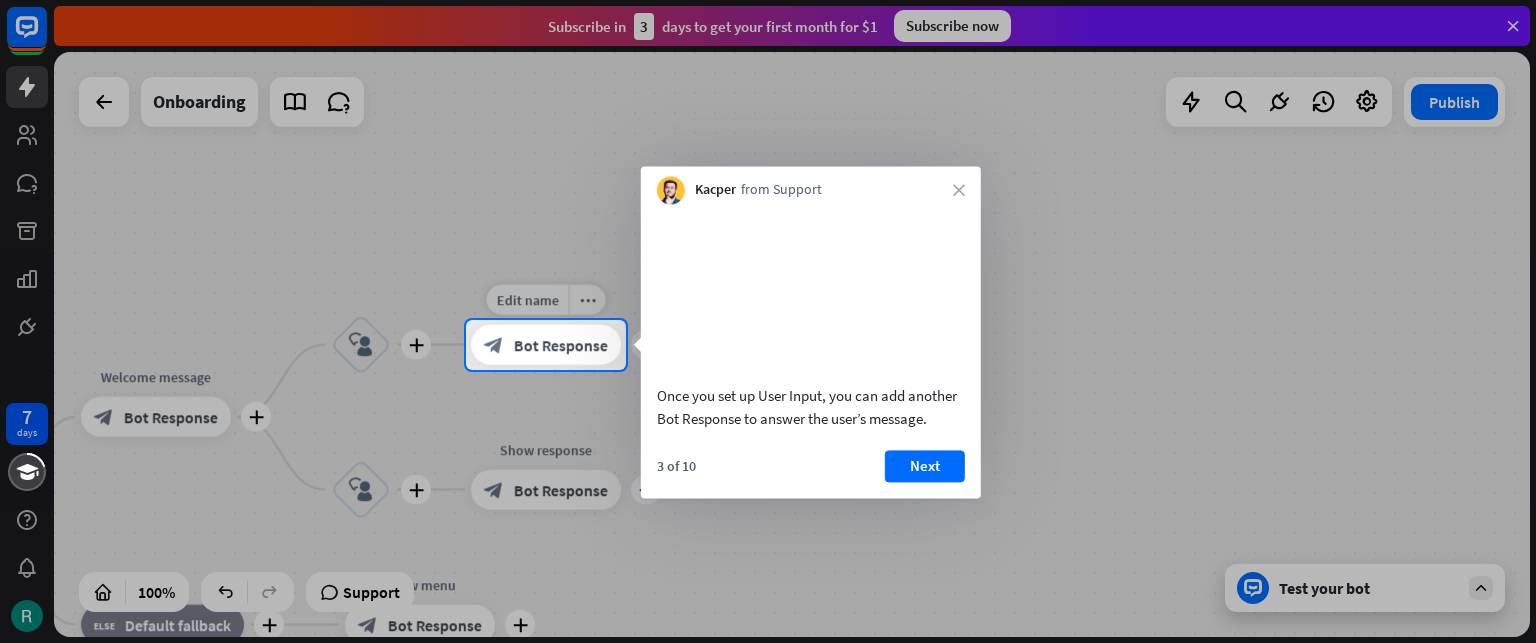 click on "Bot Response" at bounding box center (561, 345) 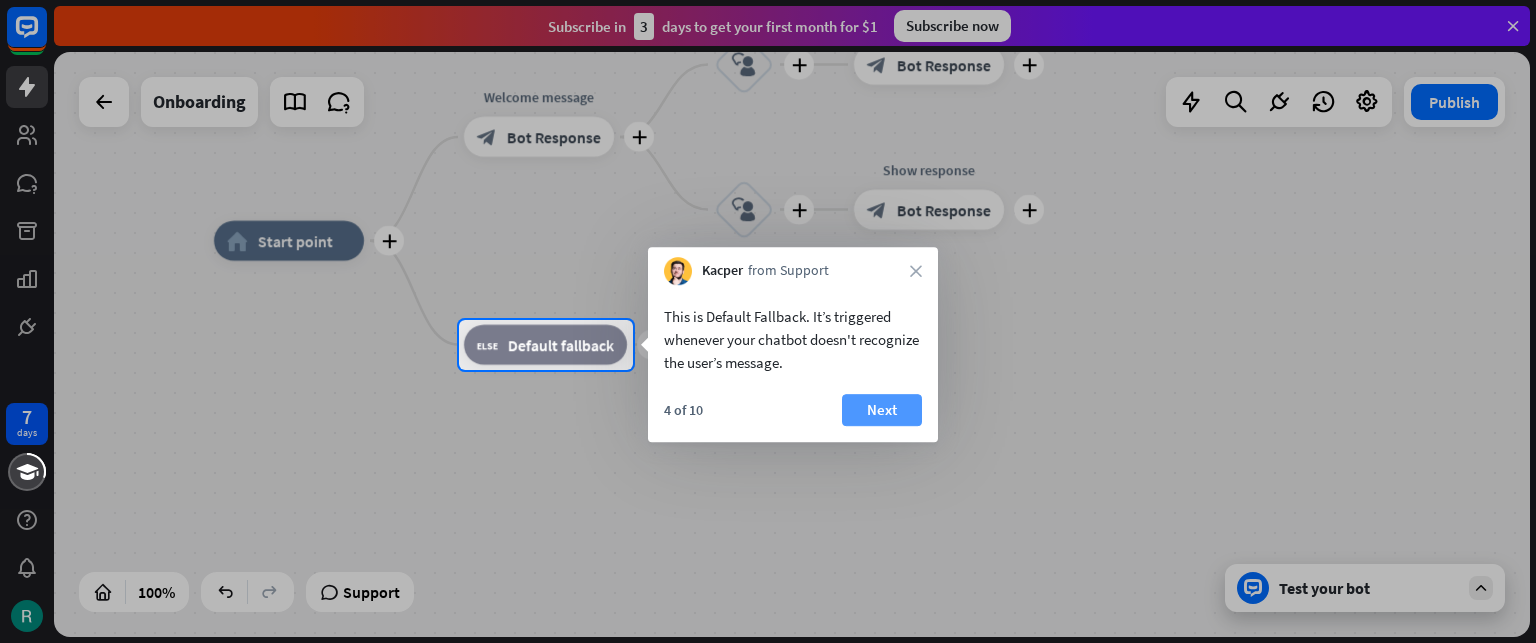 click on "Next" at bounding box center (882, 410) 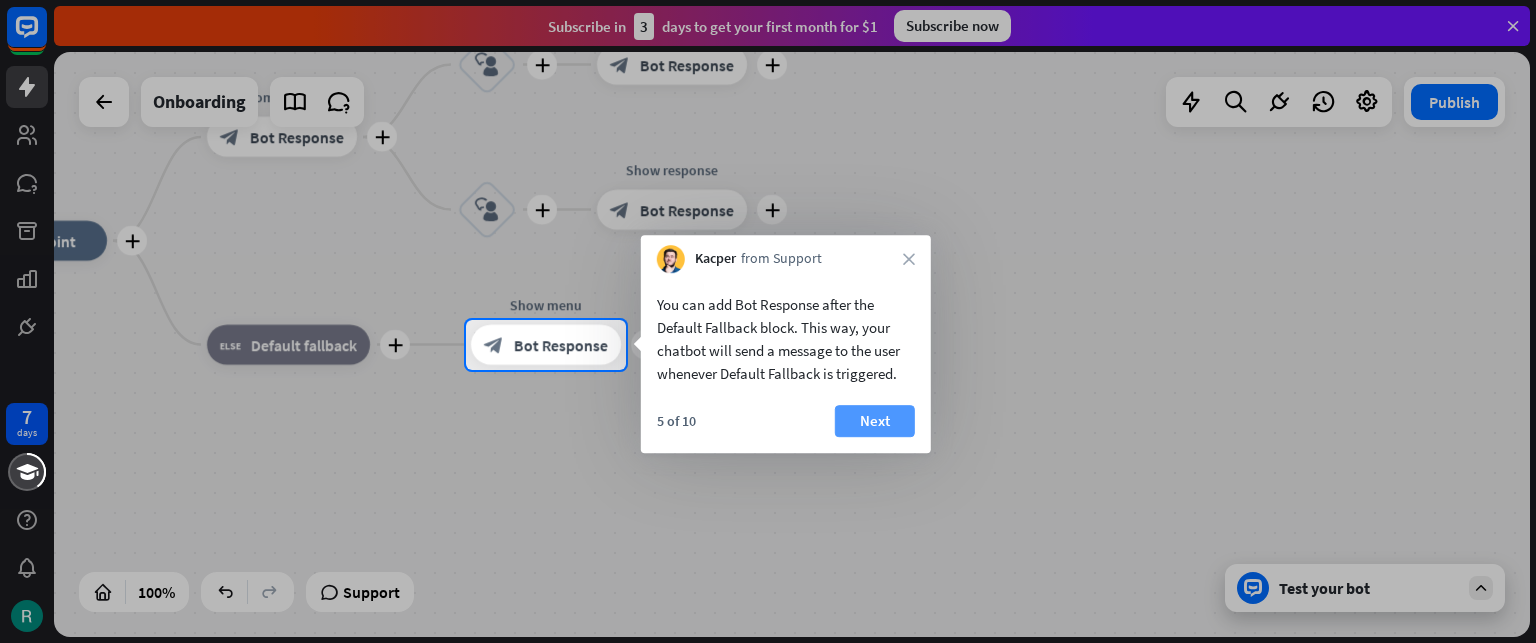 click on "Next" at bounding box center [875, 421] 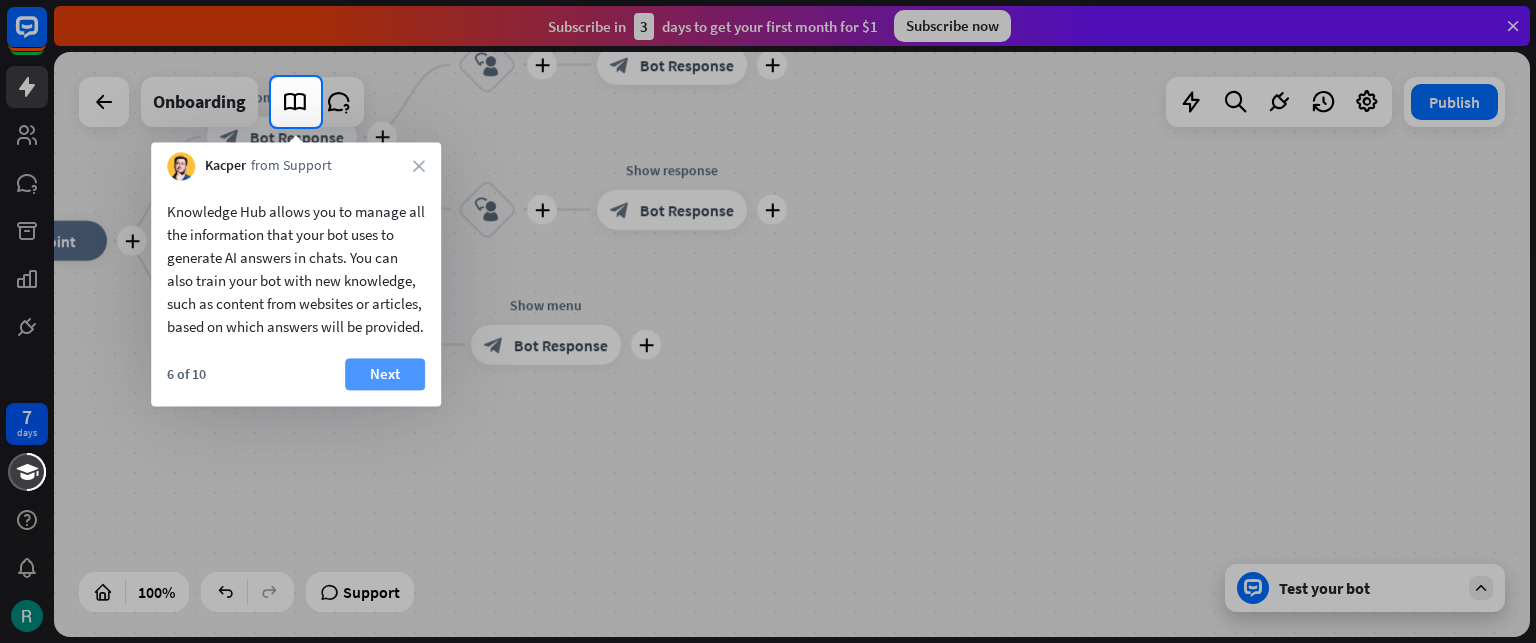 click on "Next" at bounding box center (385, 374) 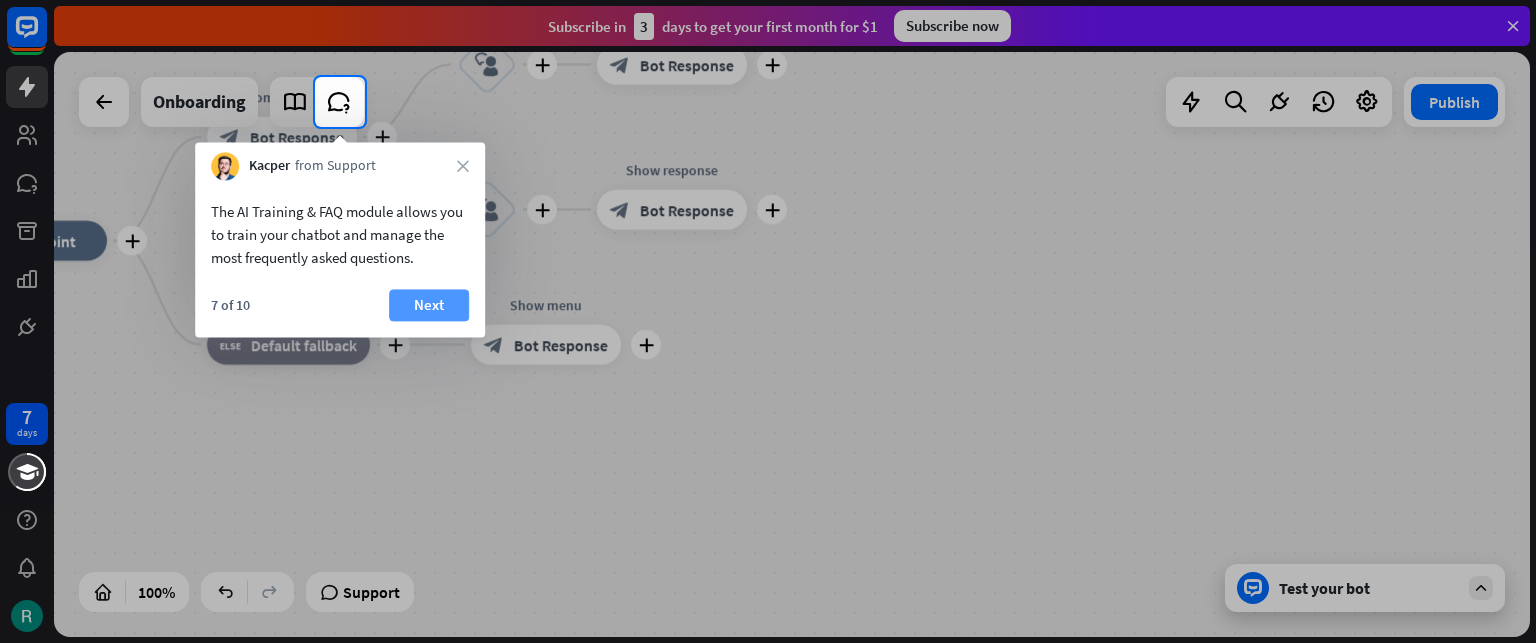 click on "Next" at bounding box center [429, 305] 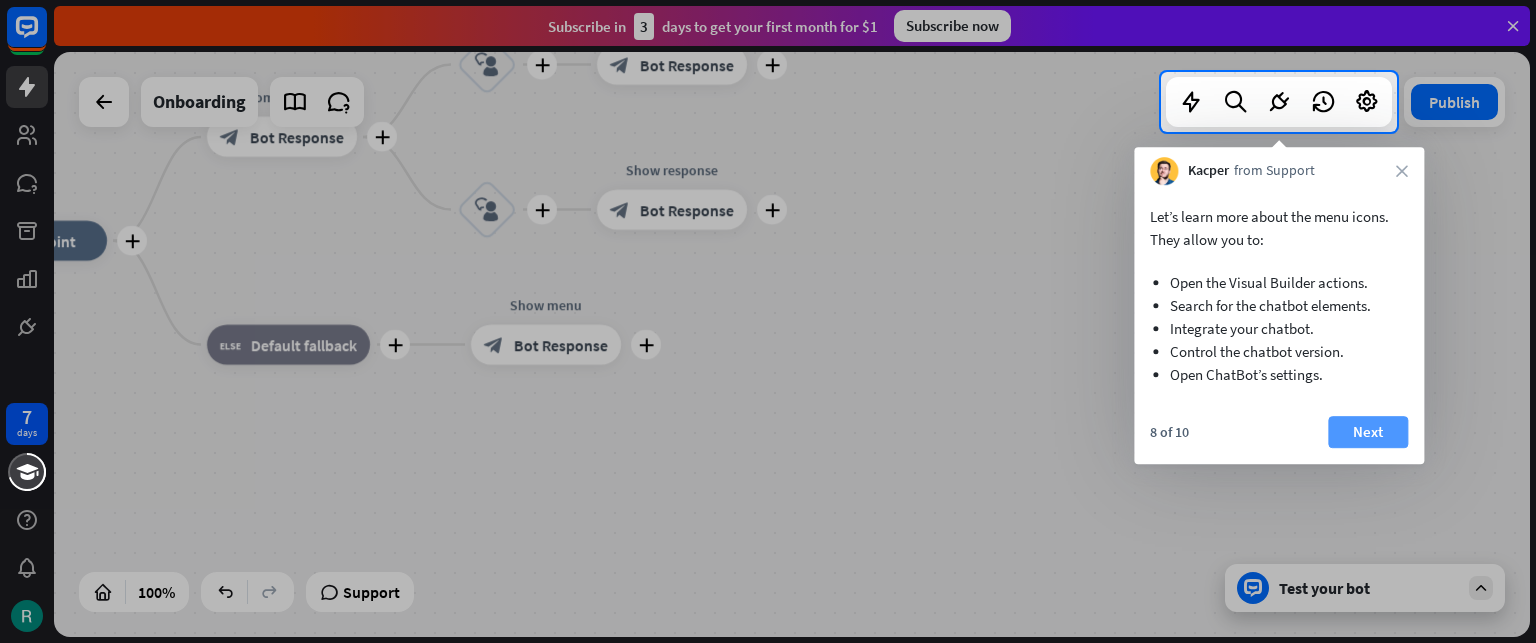 click on "Next" at bounding box center [1368, 432] 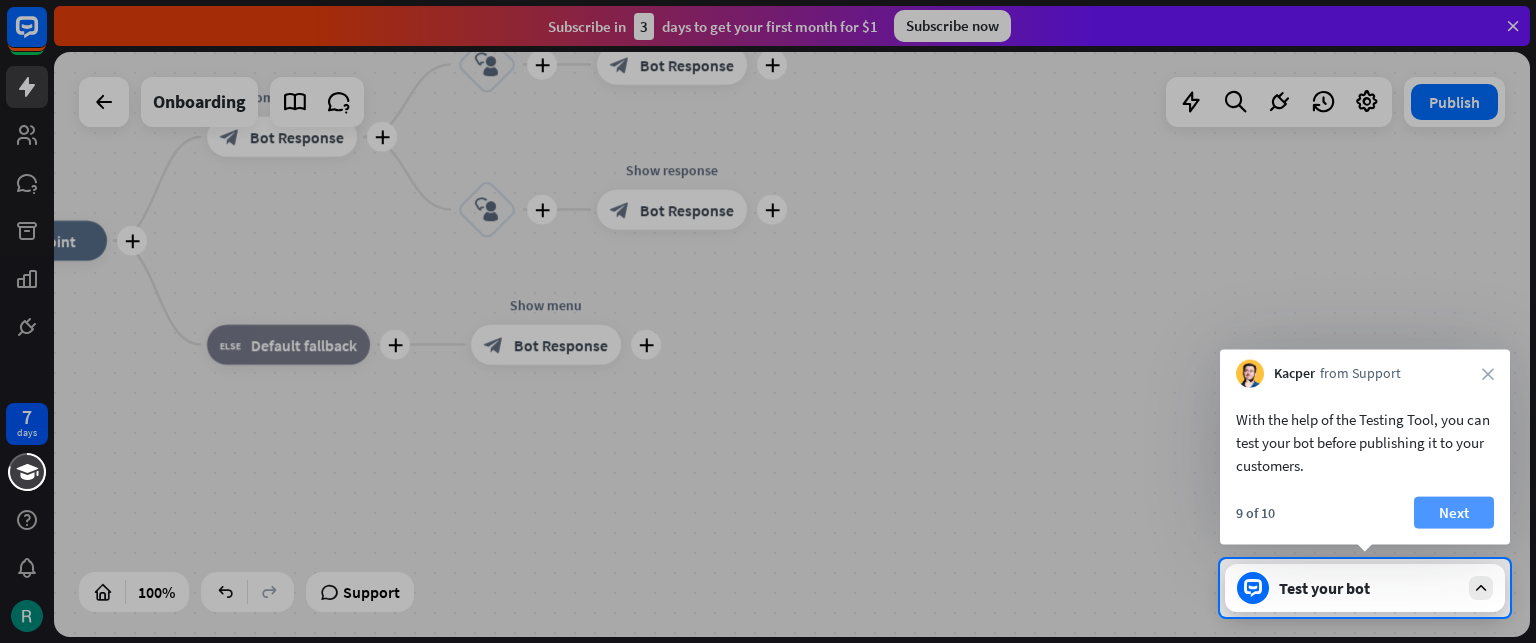 click on "Next" at bounding box center (1454, 513) 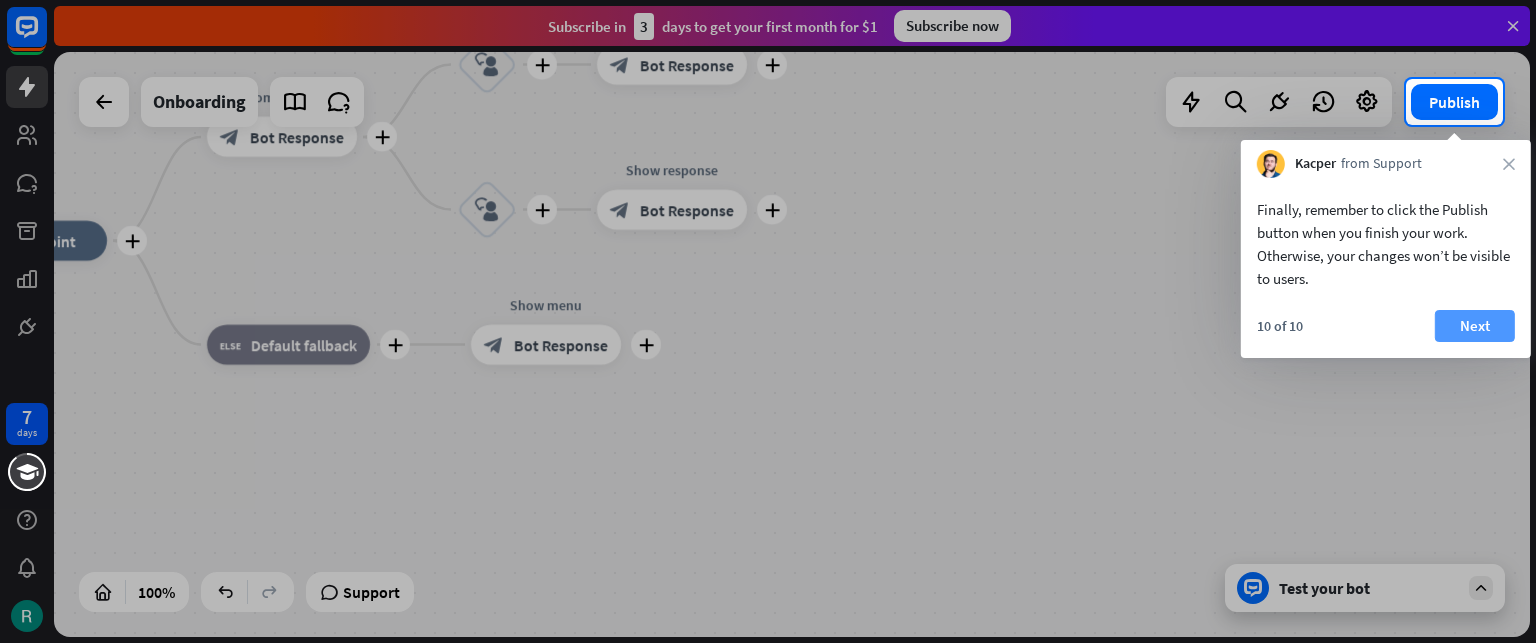 click on "Next" at bounding box center [1475, 326] 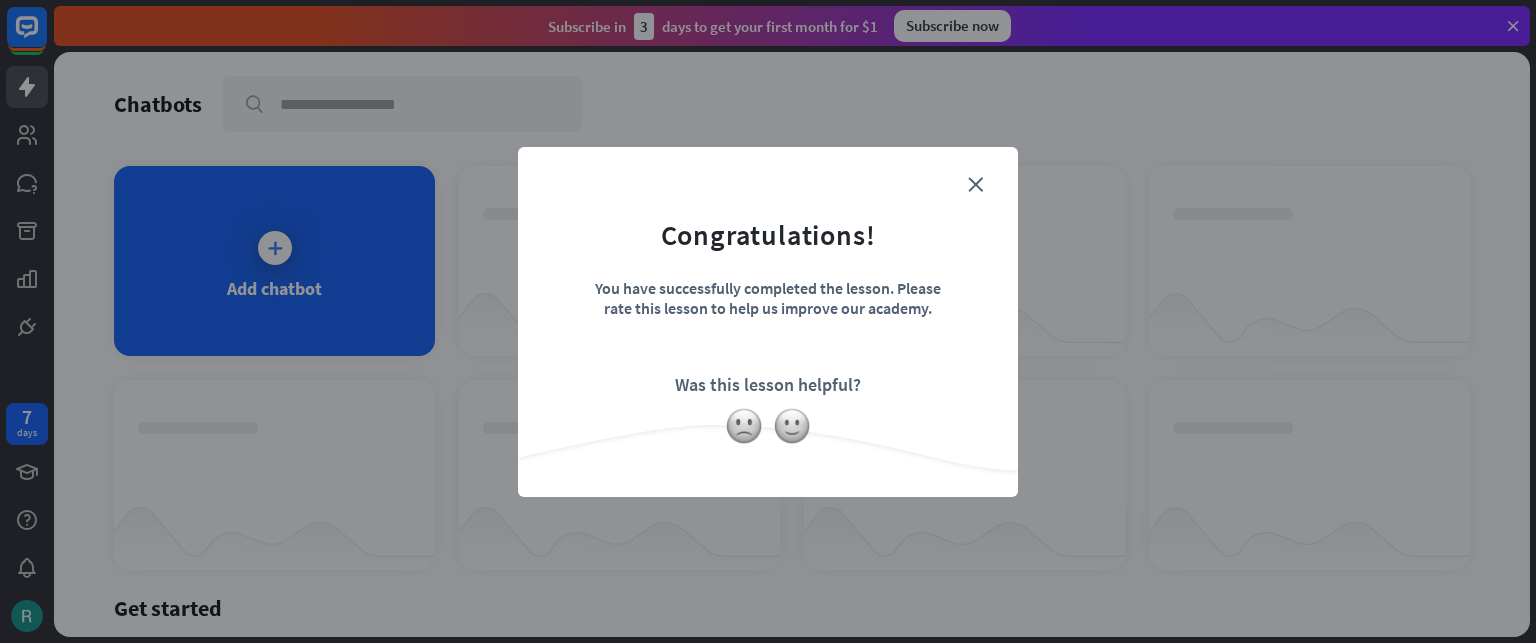 click on "Congratulations!
You have successfully completed the lesson.
Please rate this lesson to help us improve our
academy.
Was this lesson helpful?" at bounding box center [768, 291] 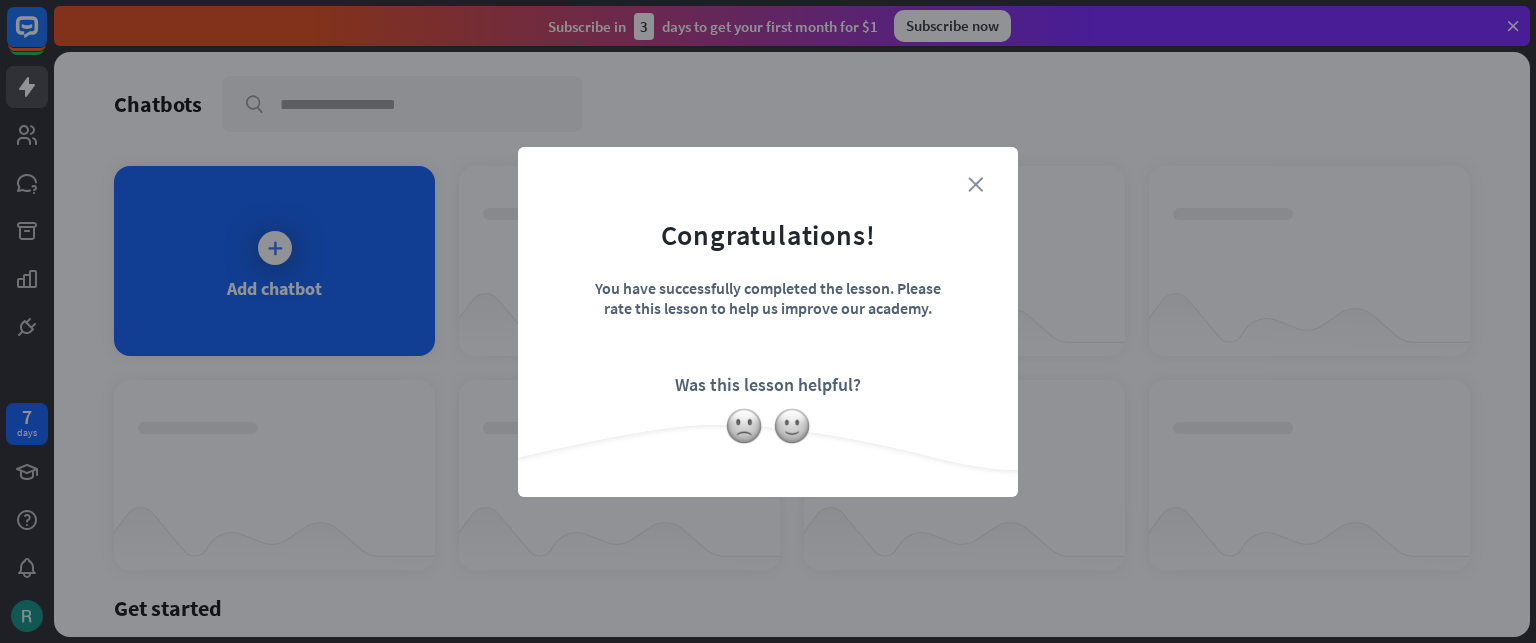 click on "close" at bounding box center (975, 184) 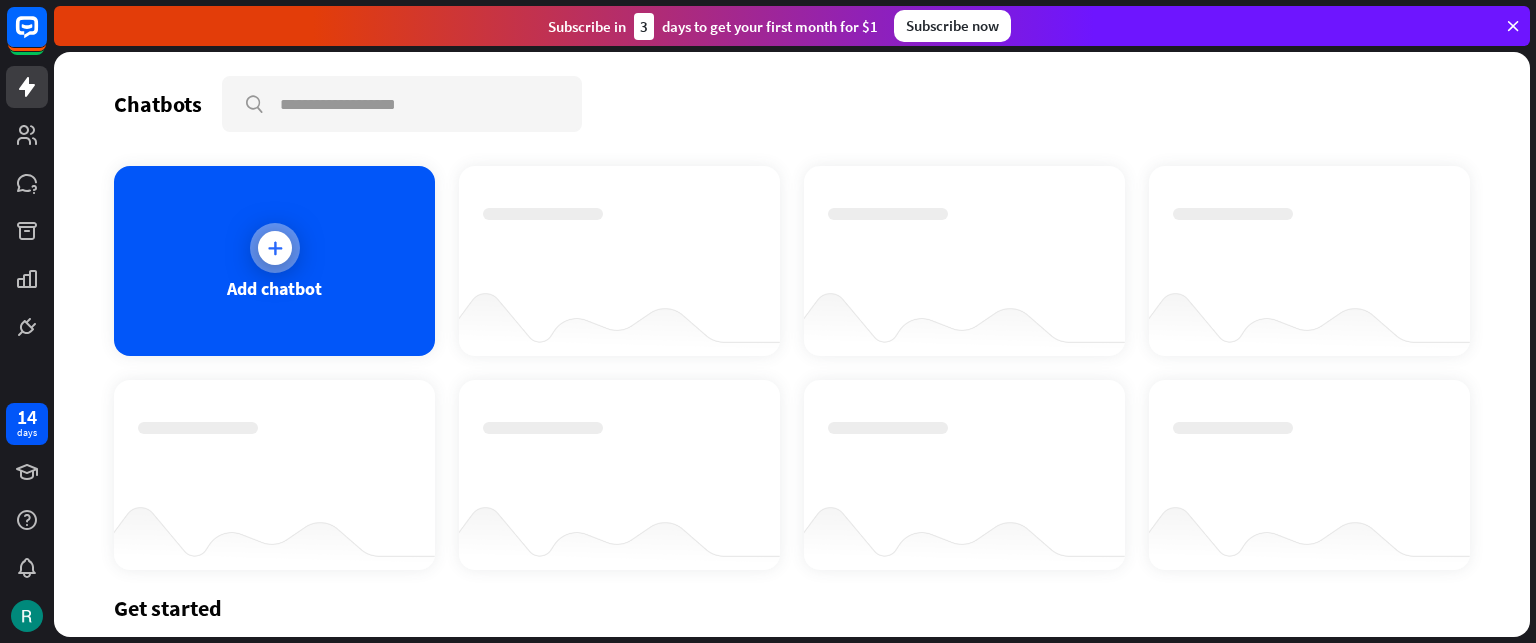 click at bounding box center (275, 248) 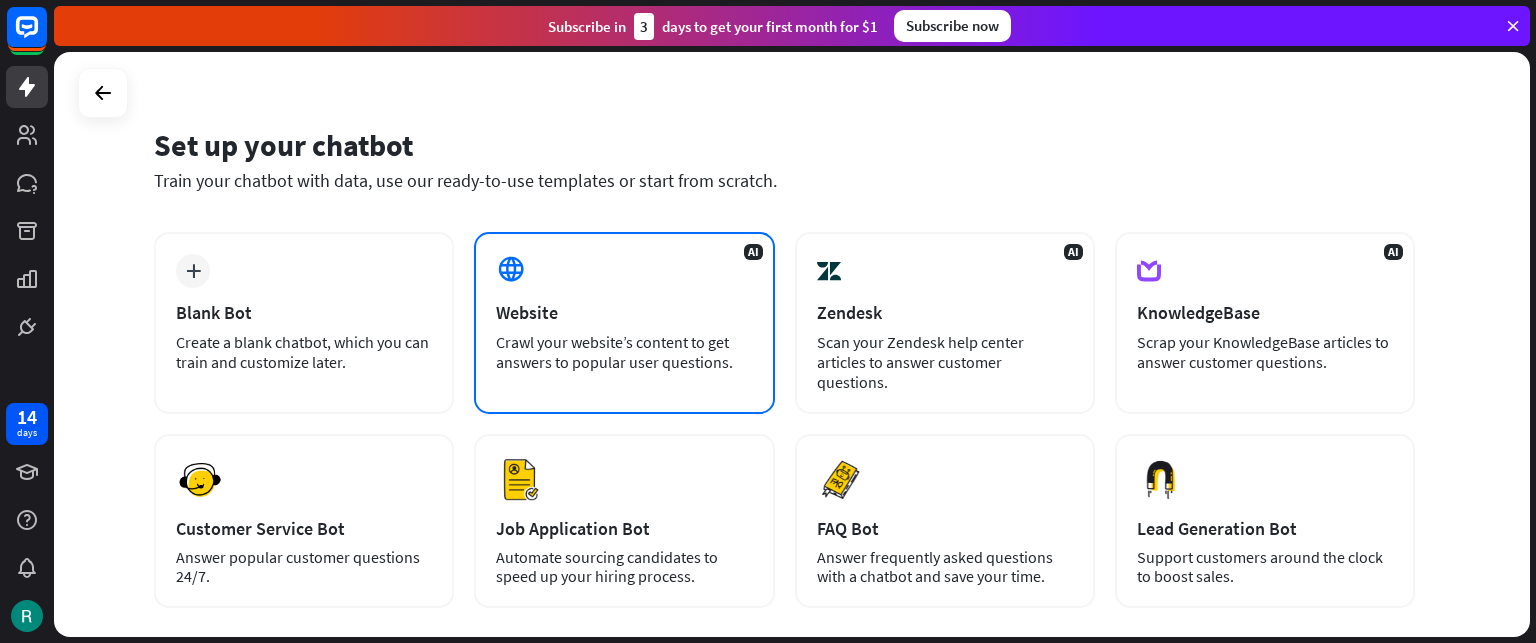 scroll, scrollTop: 0, scrollLeft: 0, axis: both 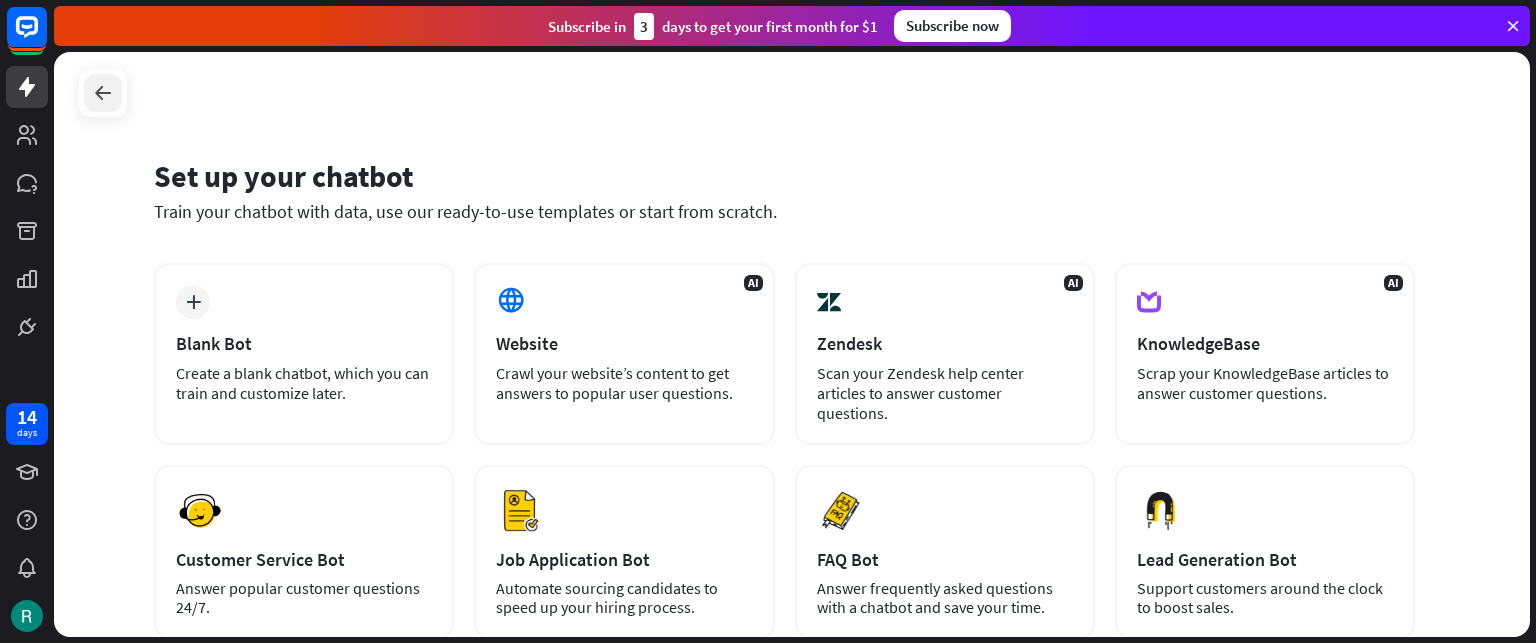 click at bounding box center (103, 93) 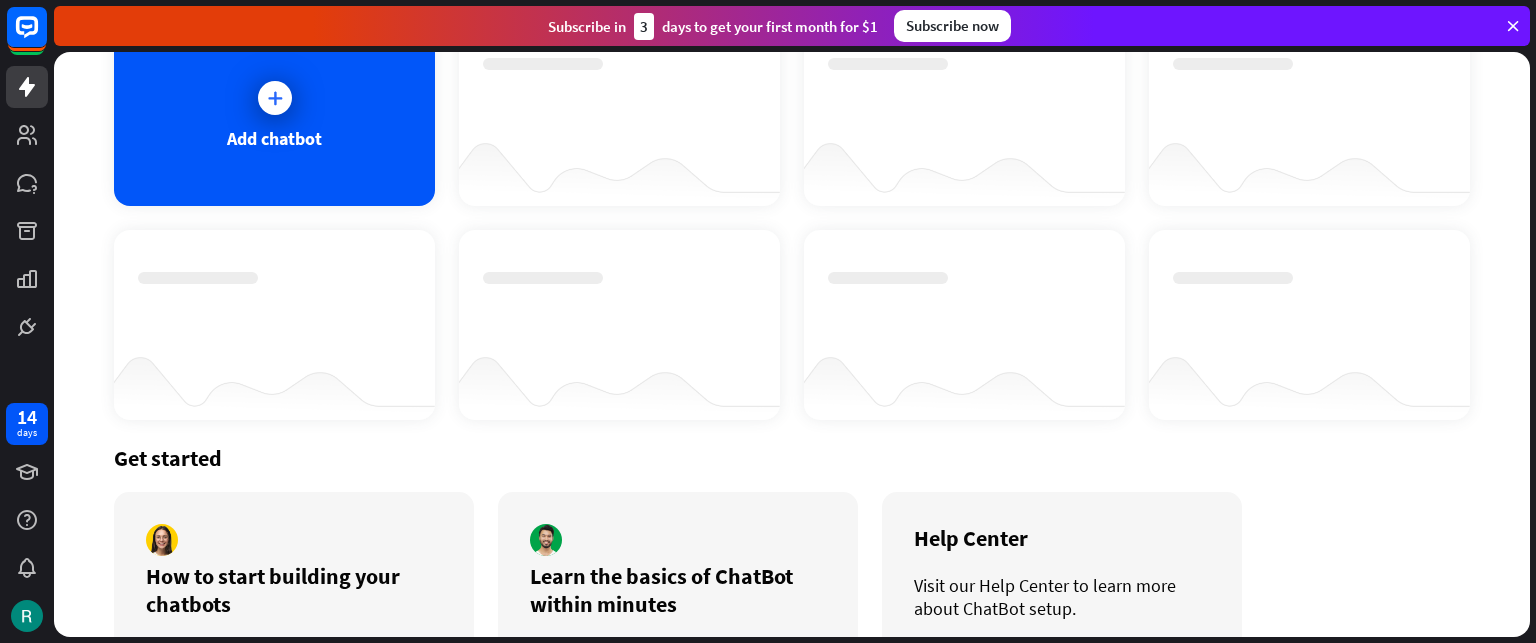 scroll, scrollTop: 0, scrollLeft: 0, axis: both 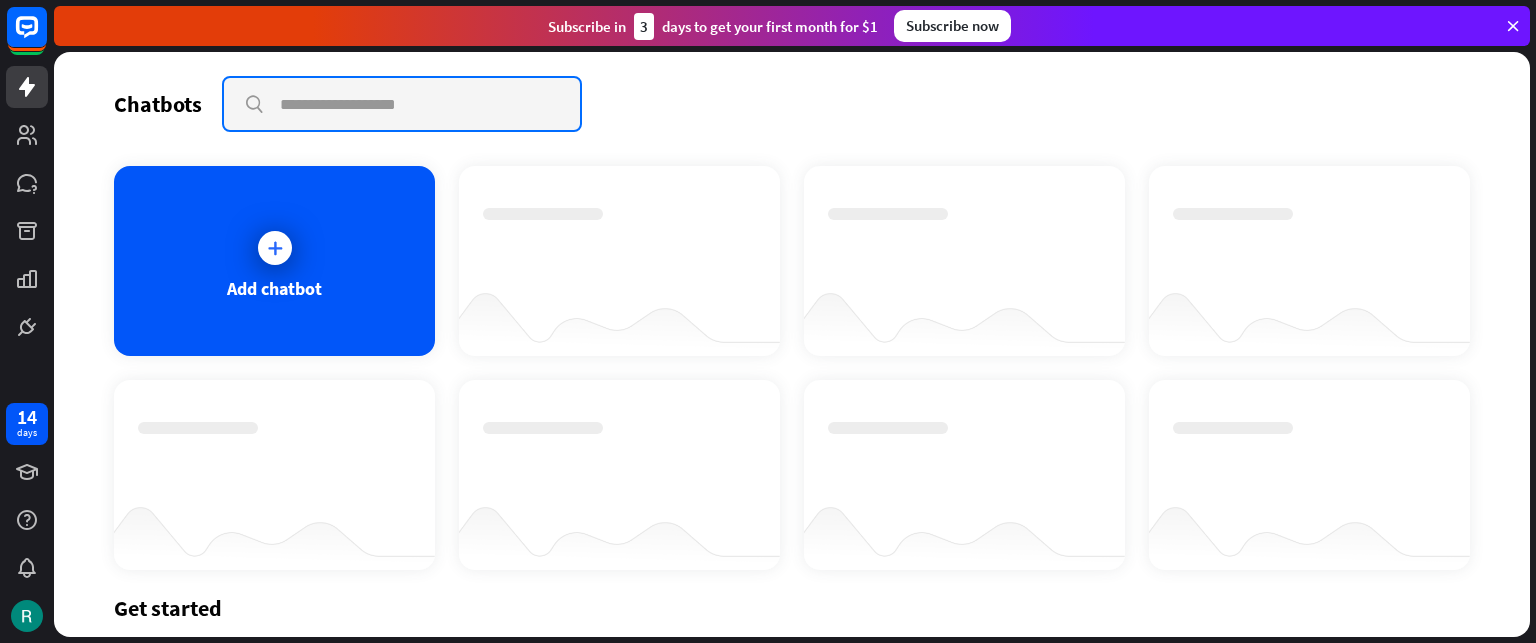 click at bounding box center [402, 104] 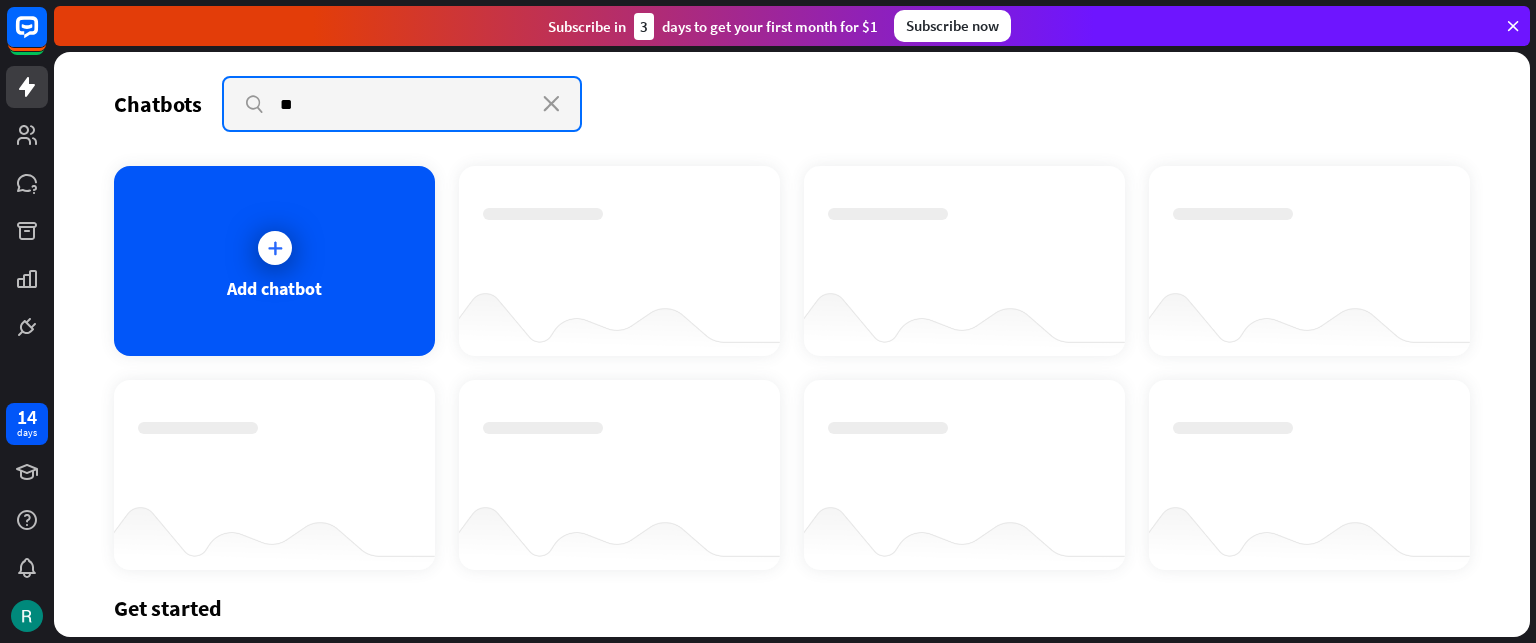 type on "*" 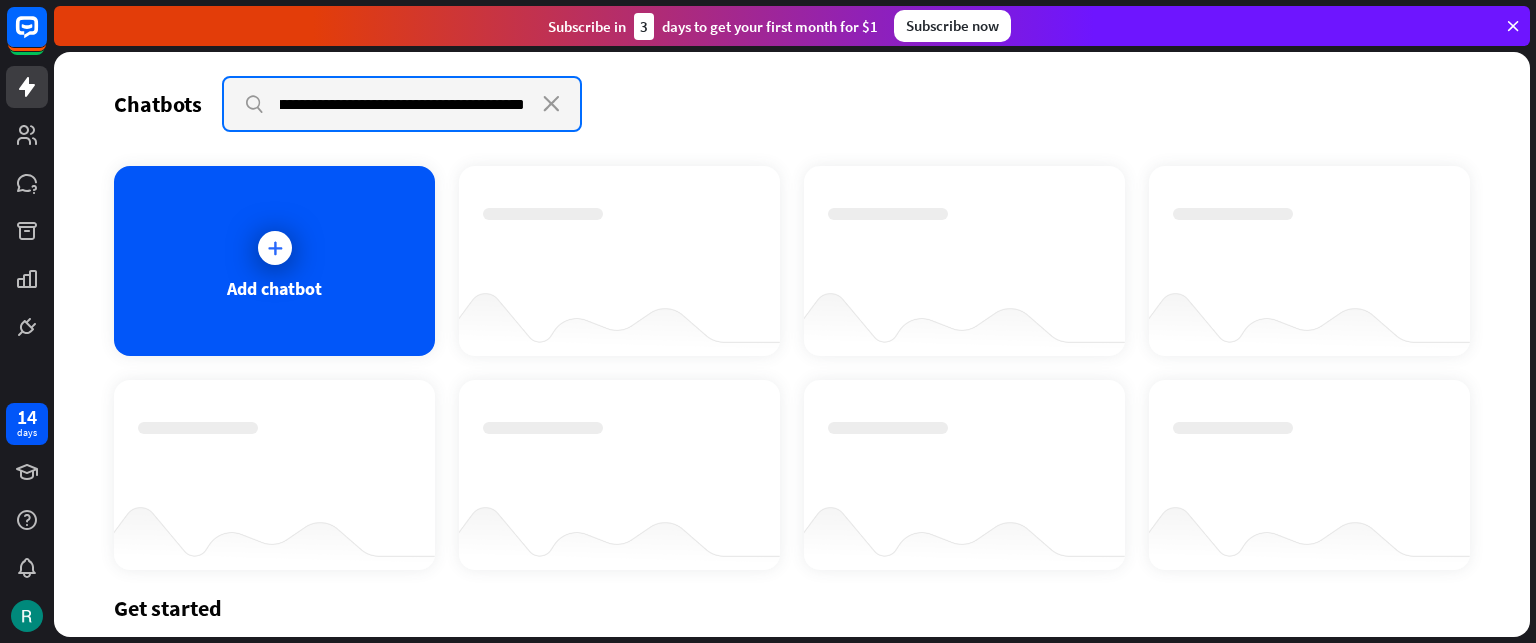 scroll, scrollTop: 0, scrollLeft: 176, axis: horizontal 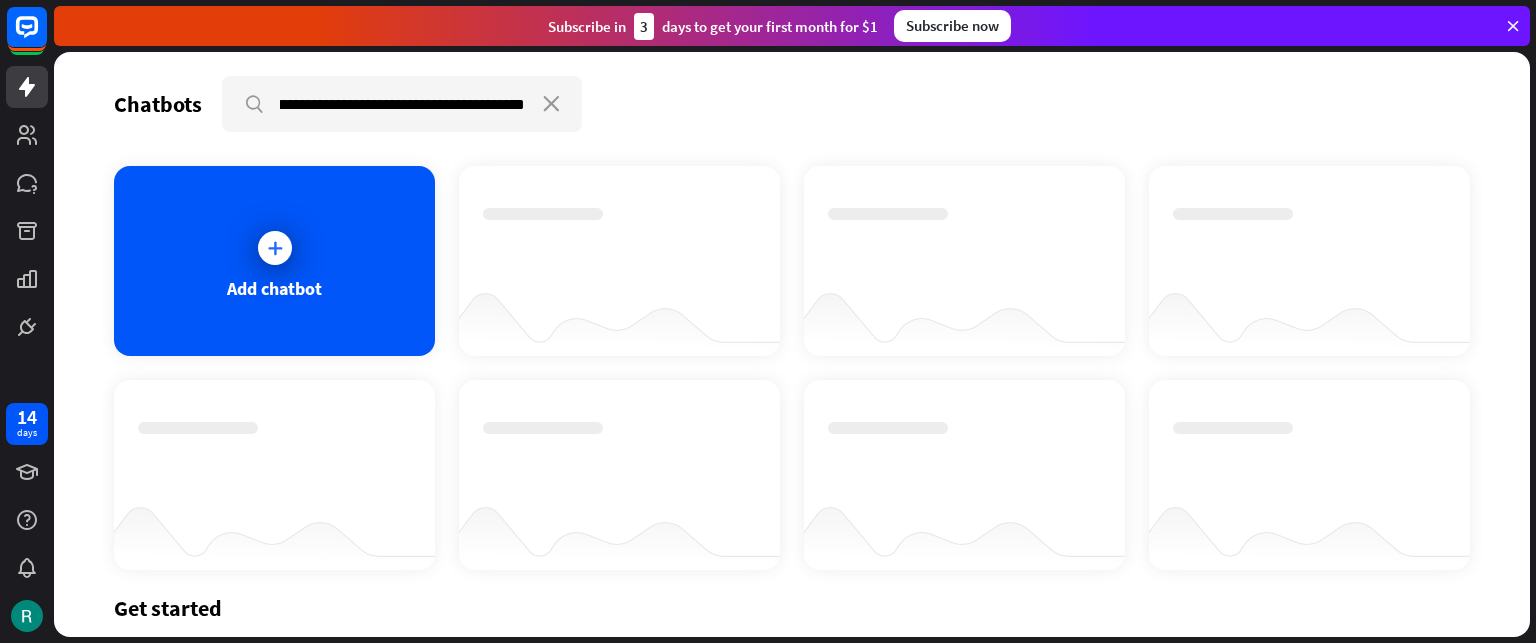 click on "**********" at bounding box center (792, 344) 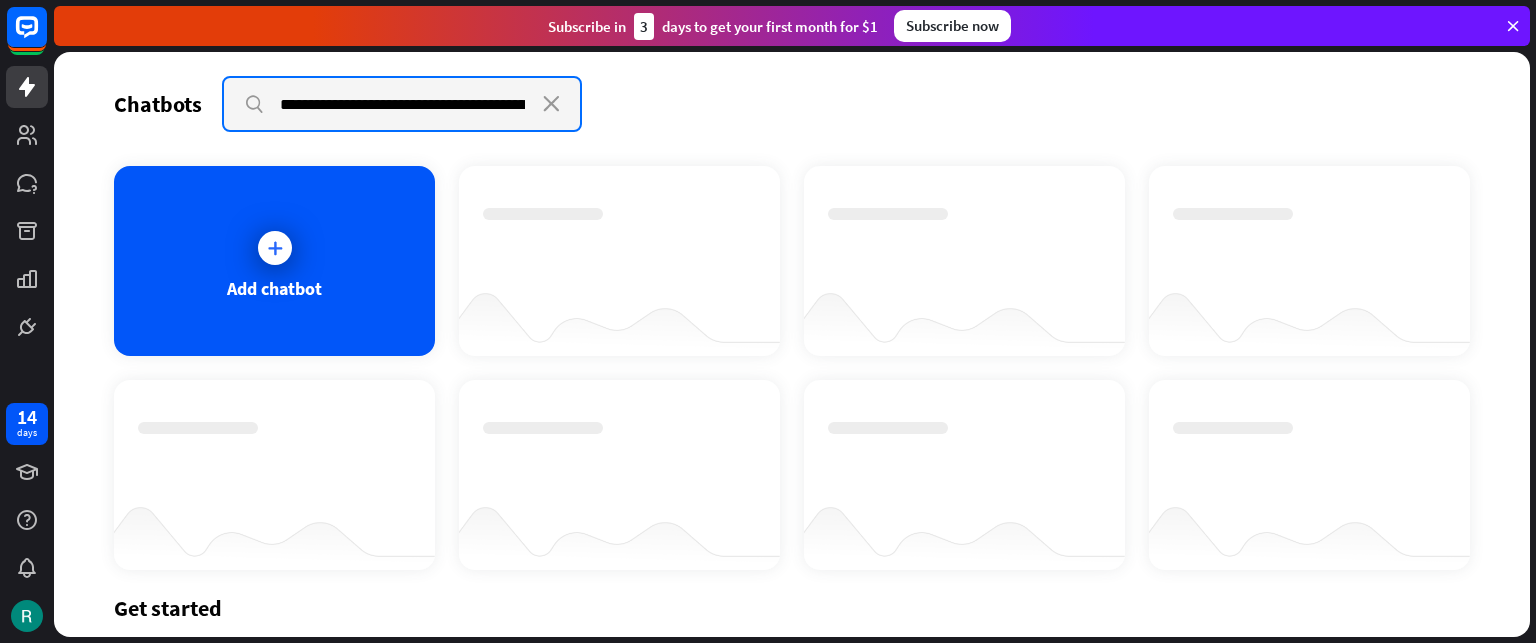 click on "**********" at bounding box center (402, 104) 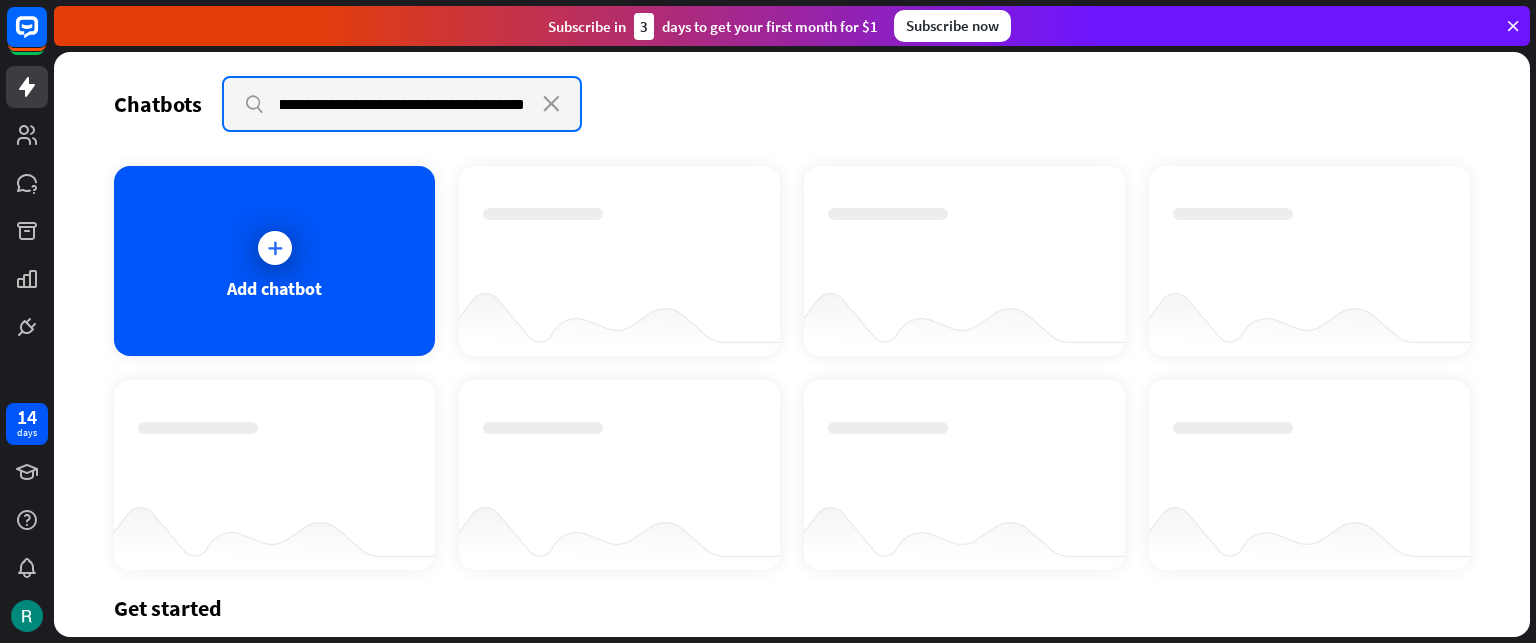 scroll, scrollTop: 0, scrollLeft: 176, axis: horizontal 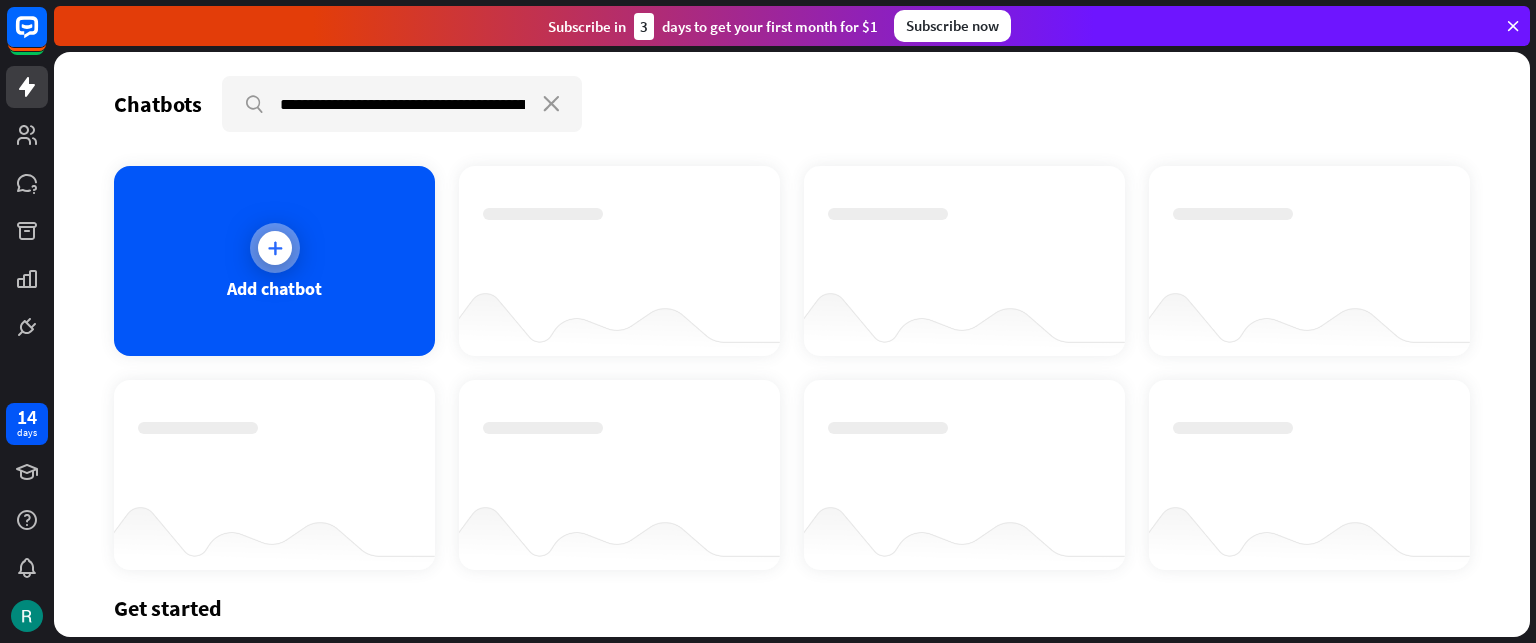 click on "Add chatbot" at bounding box center [274, 261] 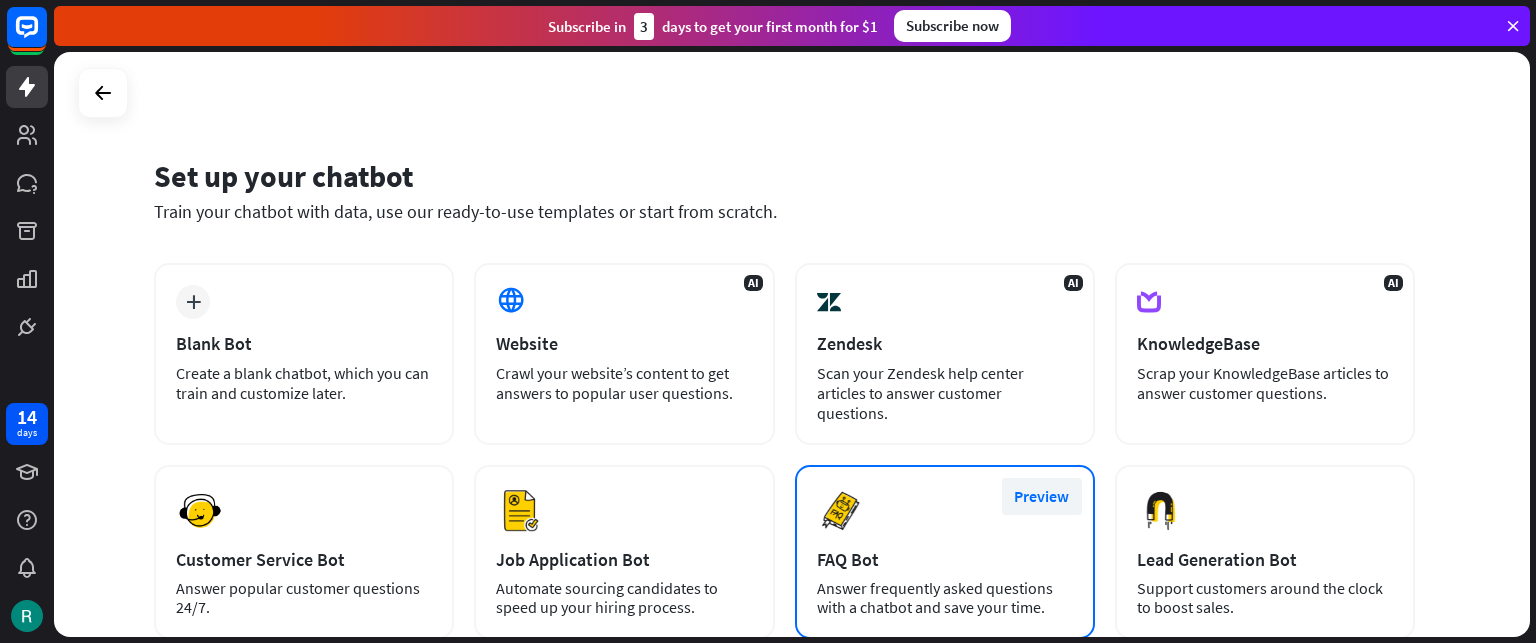 scroll, scrollTop: 0, scrollLeft: 0, axis: both 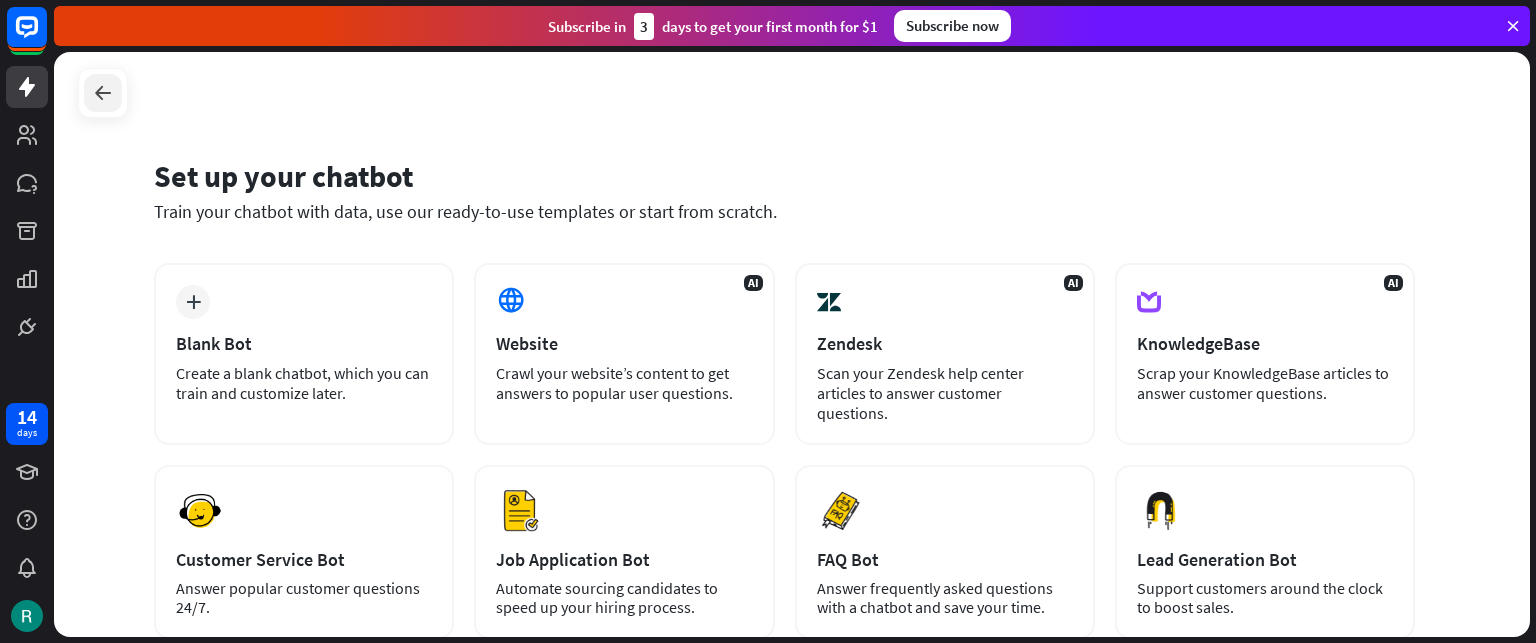 click at bounding box center (103, 93) 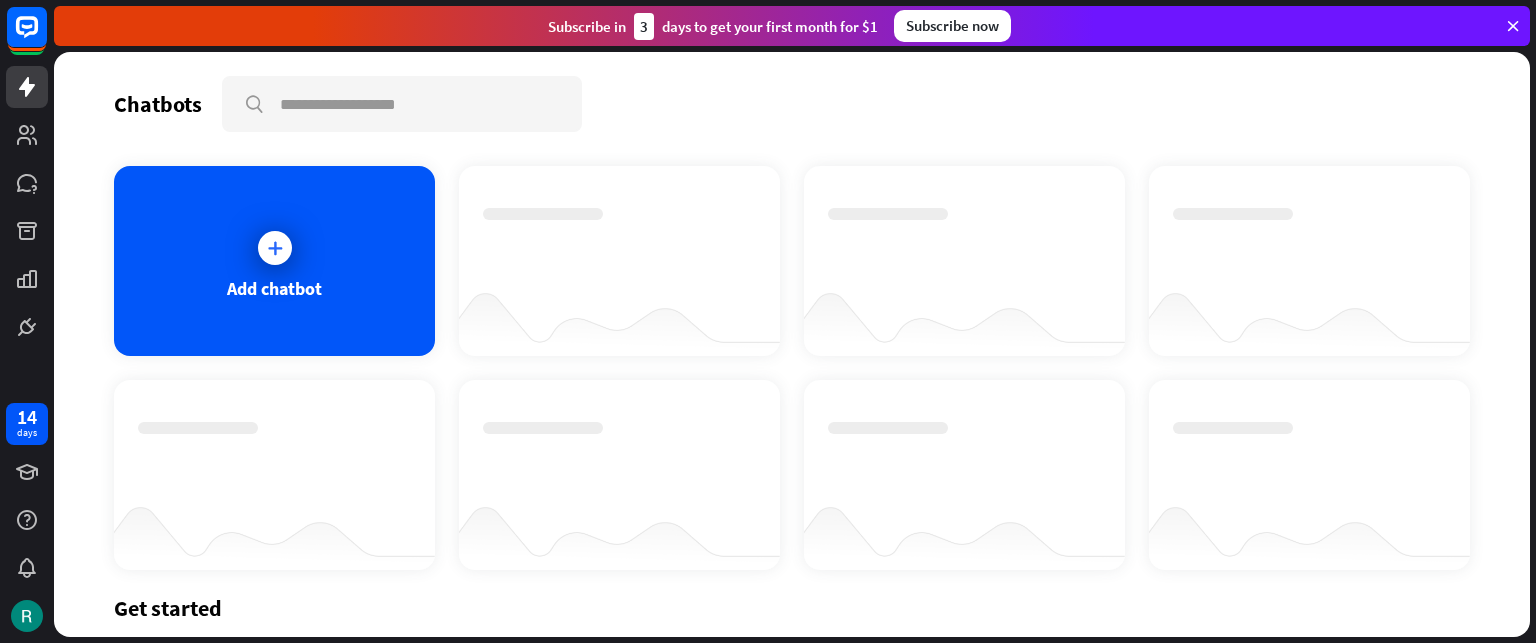 scroll, scrollTop: 248, scrollLeft: 0, axis: vertical 